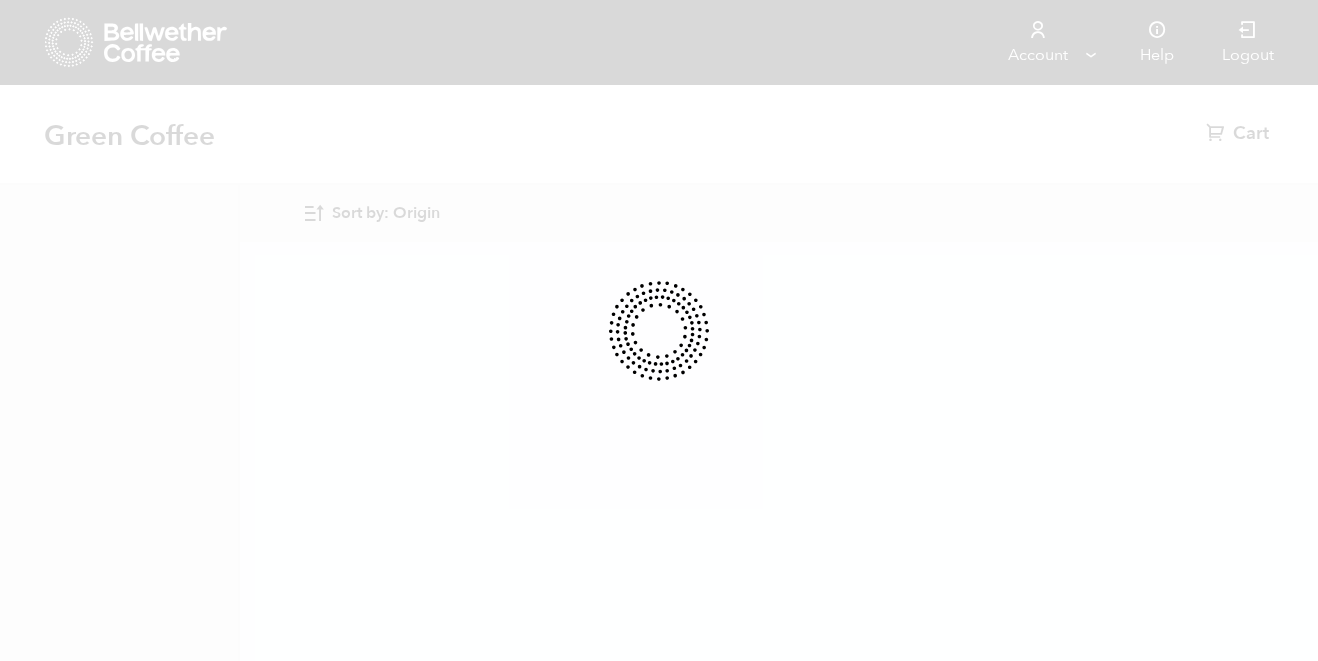 scroll, scrollTop: 0, scrollLeft: 0, axis: both 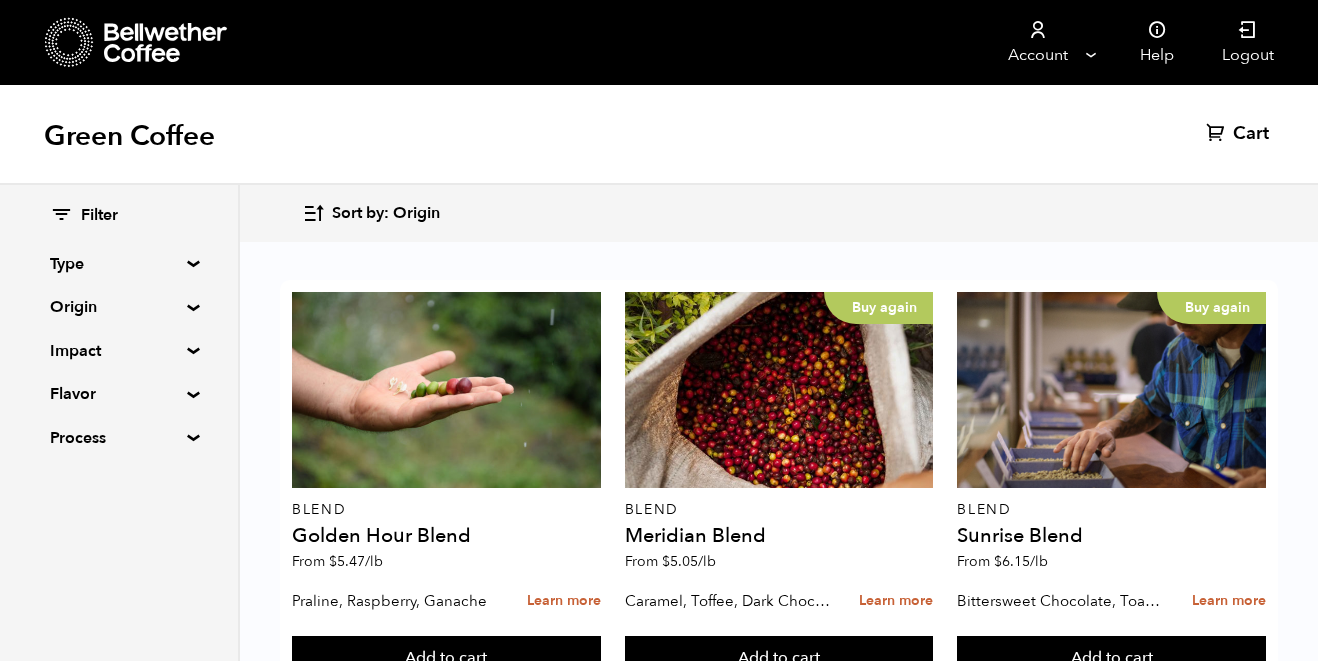 click on "Green Coffee     Cart   (0)" at bounding box center (659, 135) 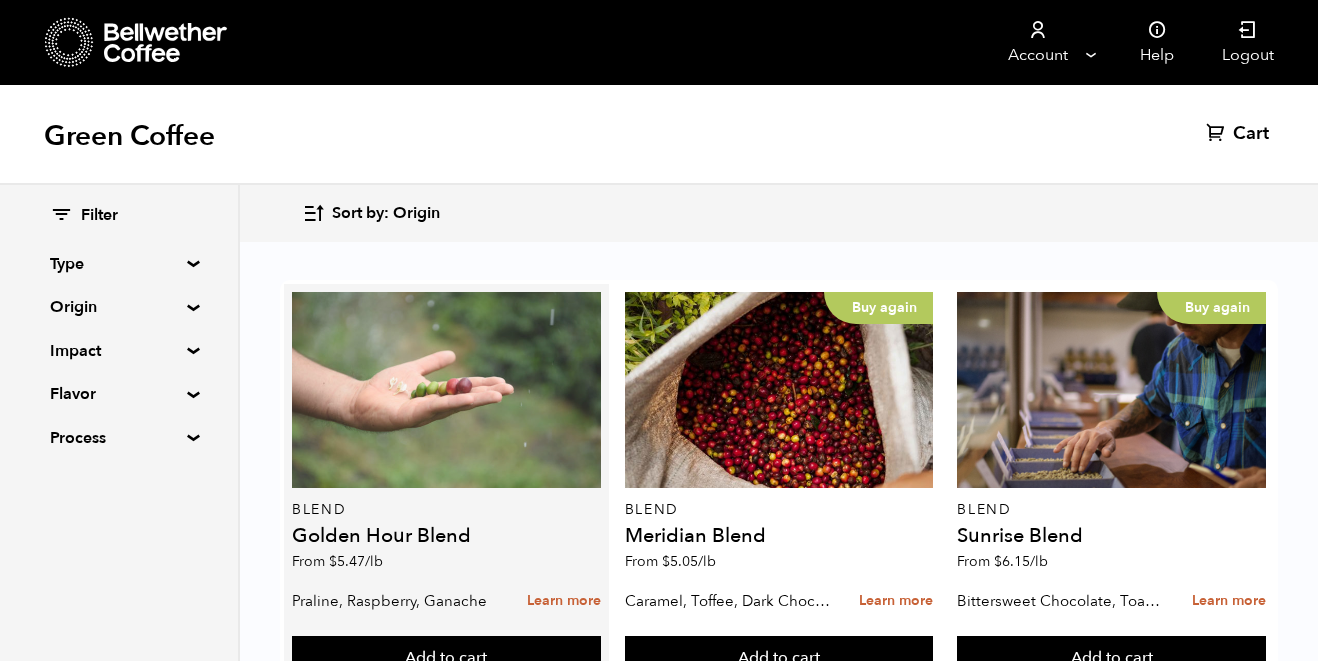 scroll, scrollTop: 1336, scrollLeft: 0, axis: vertical 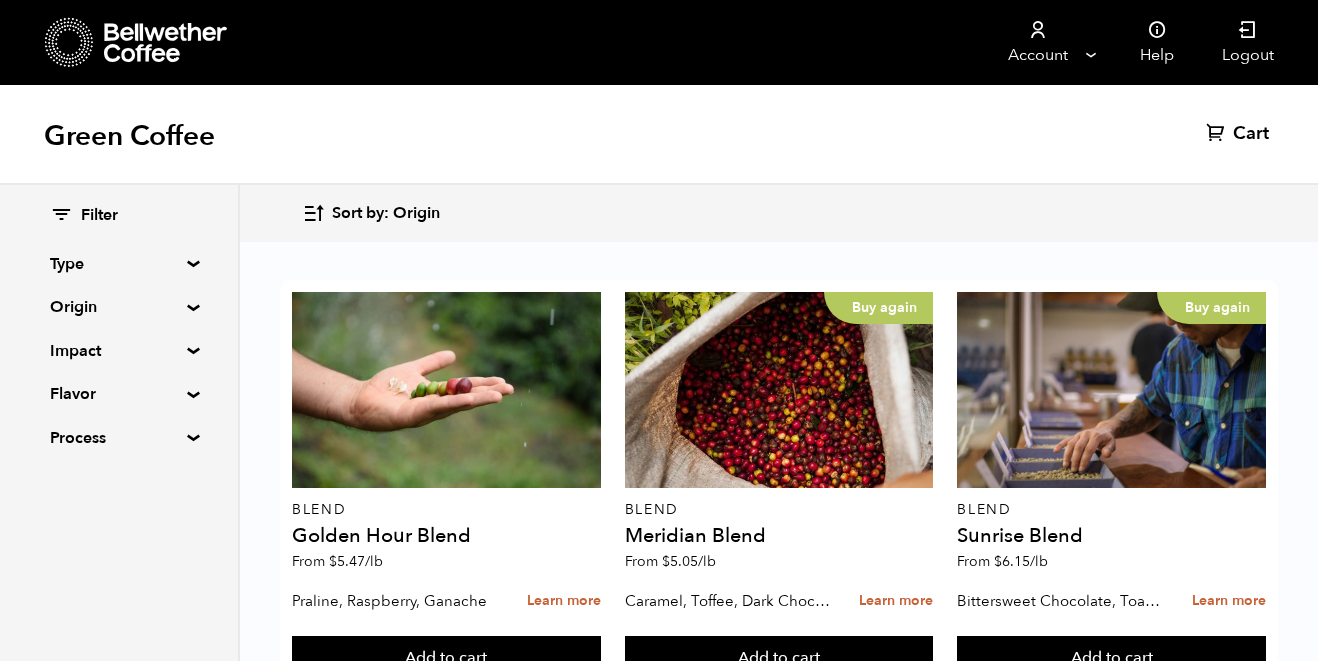click on "Add to cart" at bounding box center [446, 659] 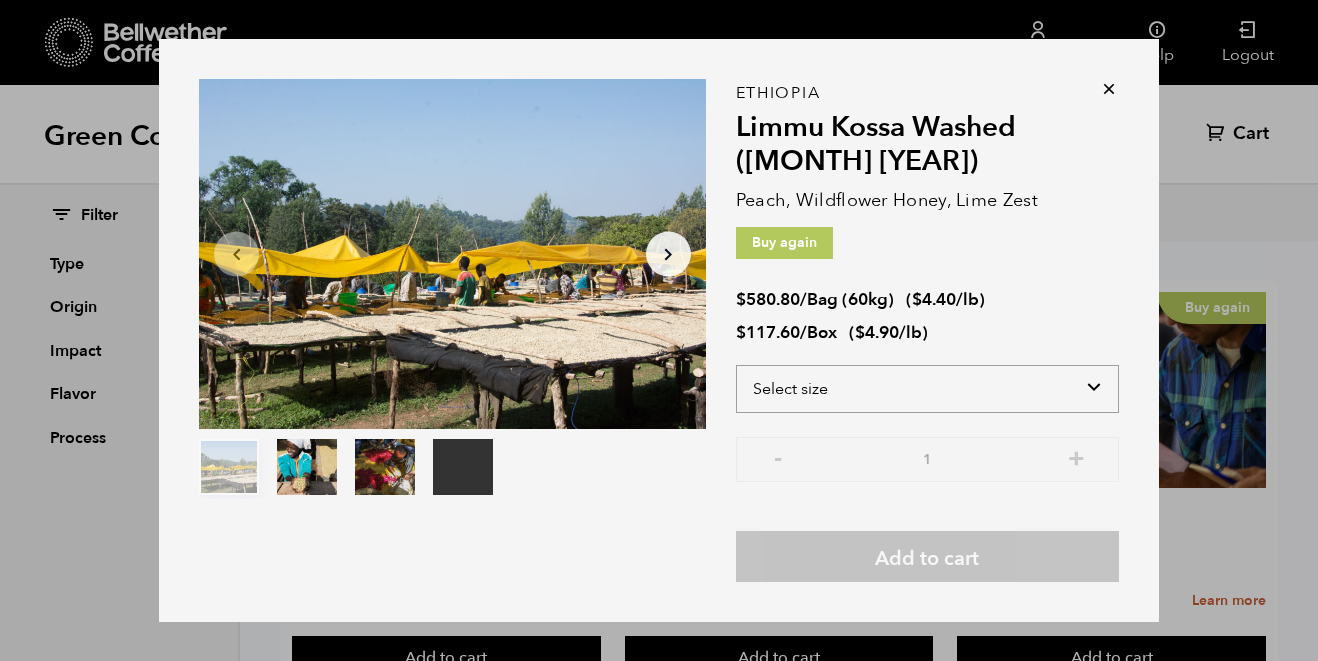 click on "Select size   Bag (60kg) (132 lbs) Box (24 lbs)" at bounding box center [927, 389] 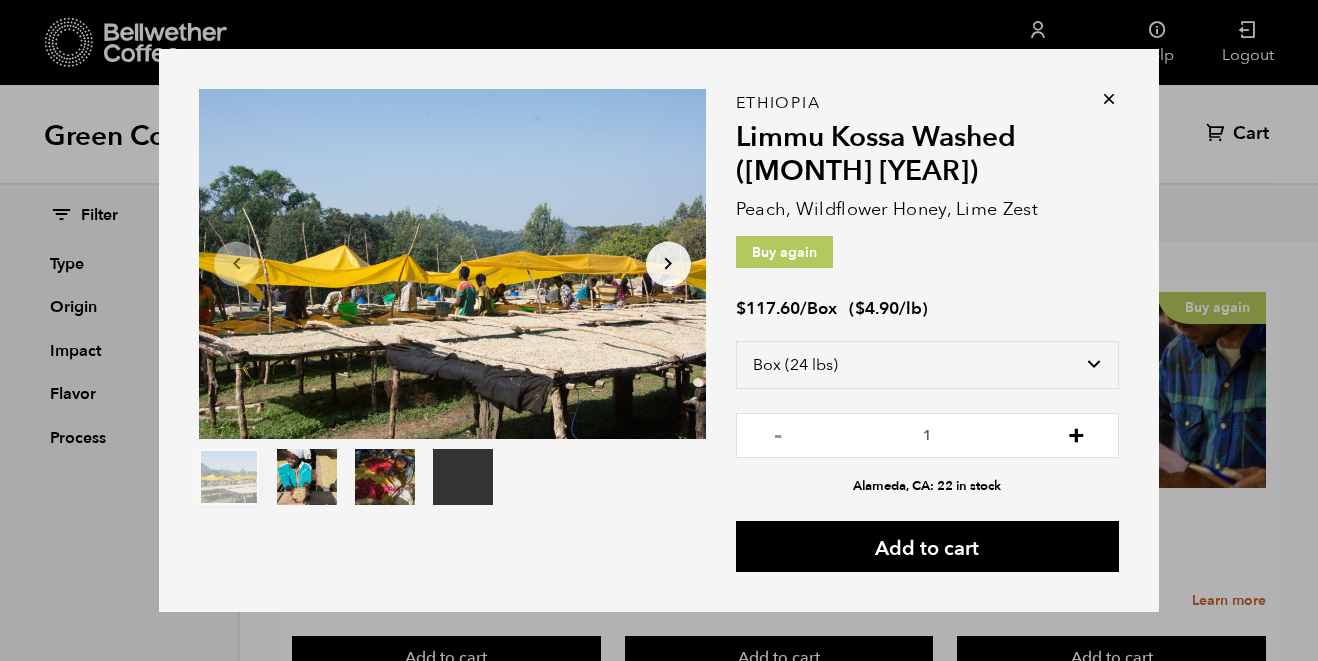 click on "+" at bounding box center [1076, 433] 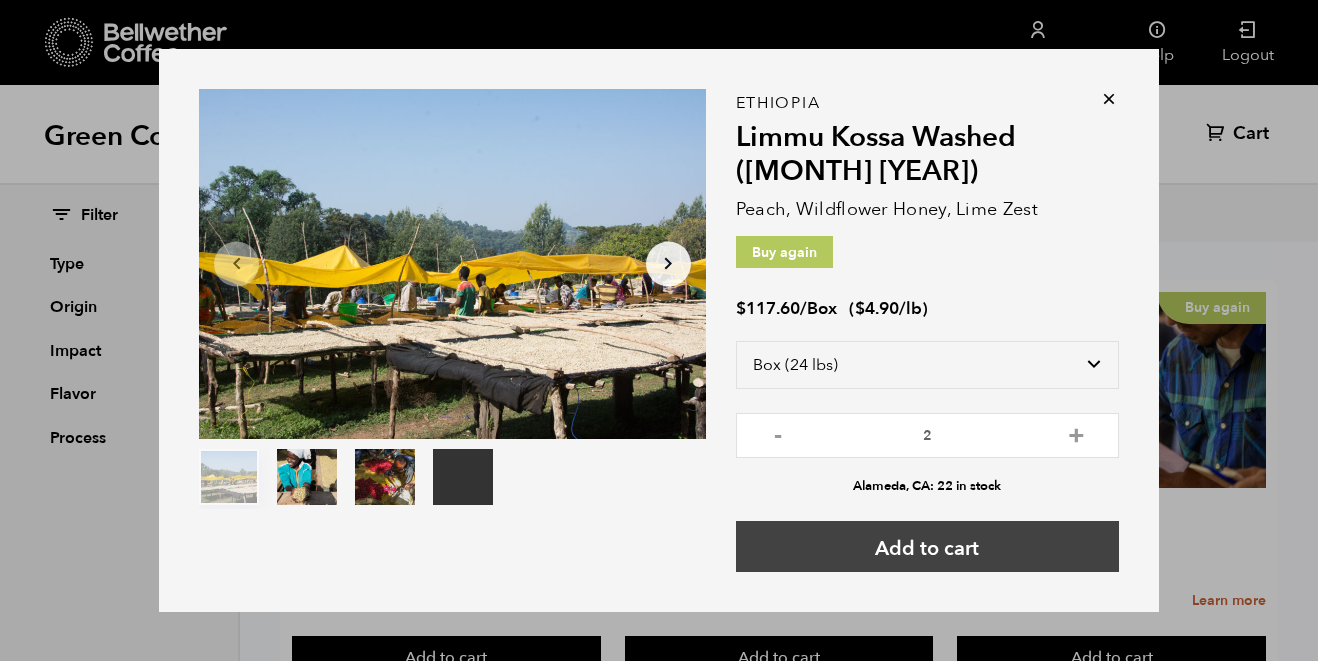 click on "Add to cart" at bounding box center (927, 546) 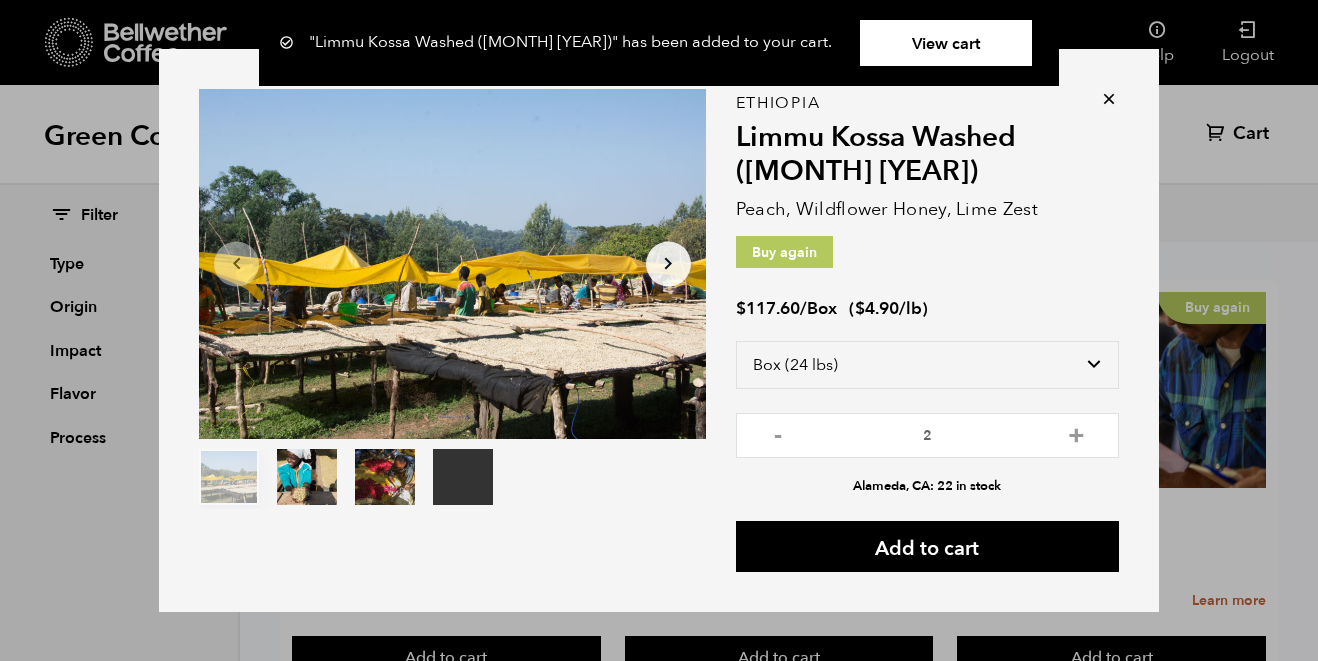 click at bounding box center (1109, 99) 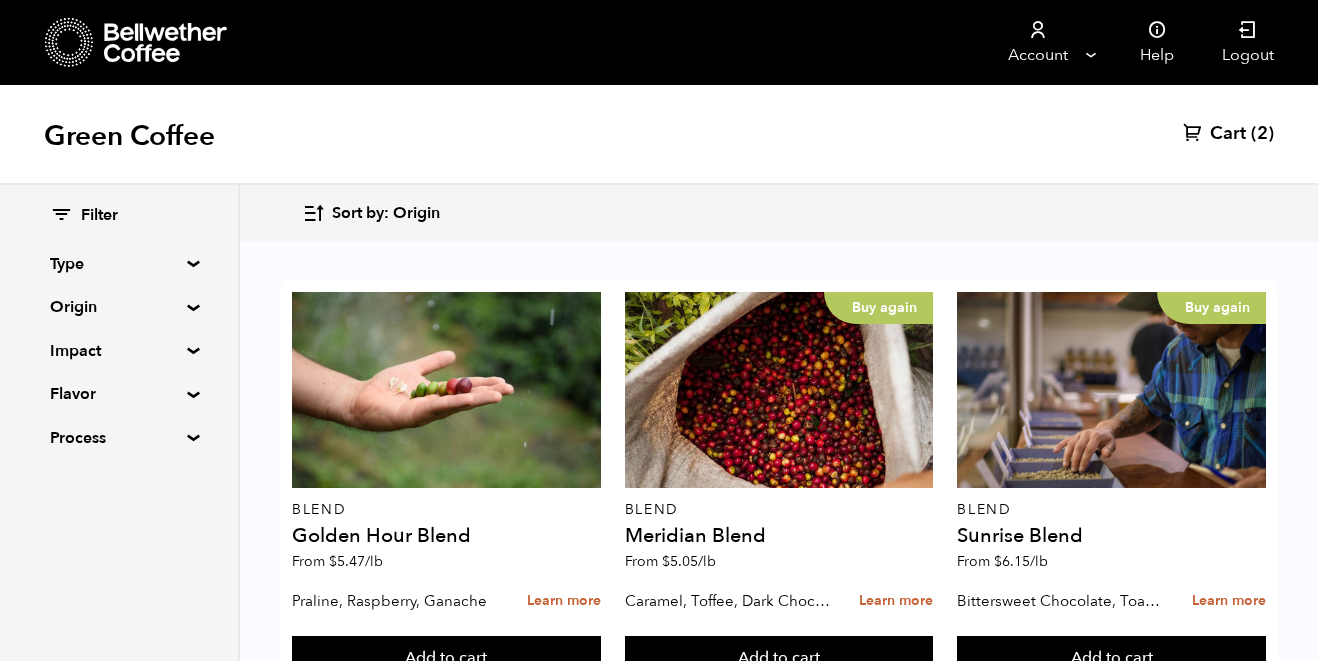 scroll, scrollTop: 1811, scrollLeft: 0, axis: vertical 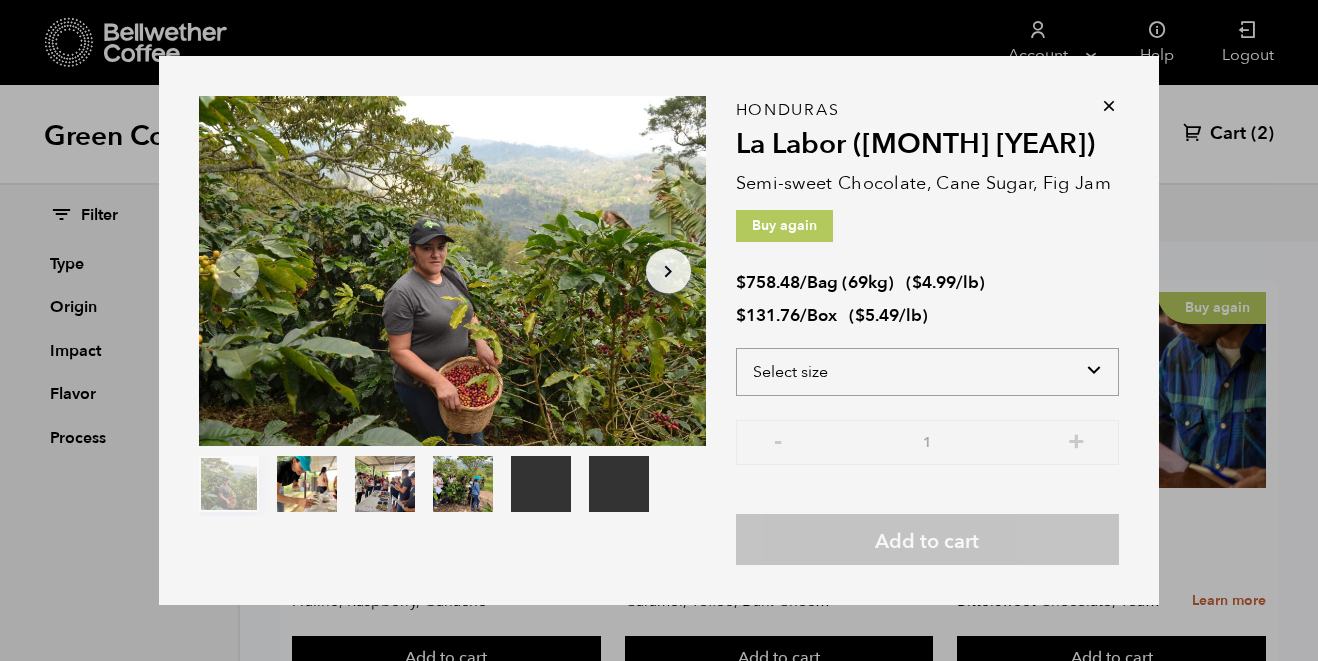 click on "Select size   Bag (69kg) (152 lbs) Box (24 lbs)" at bounding box center (927, 372) 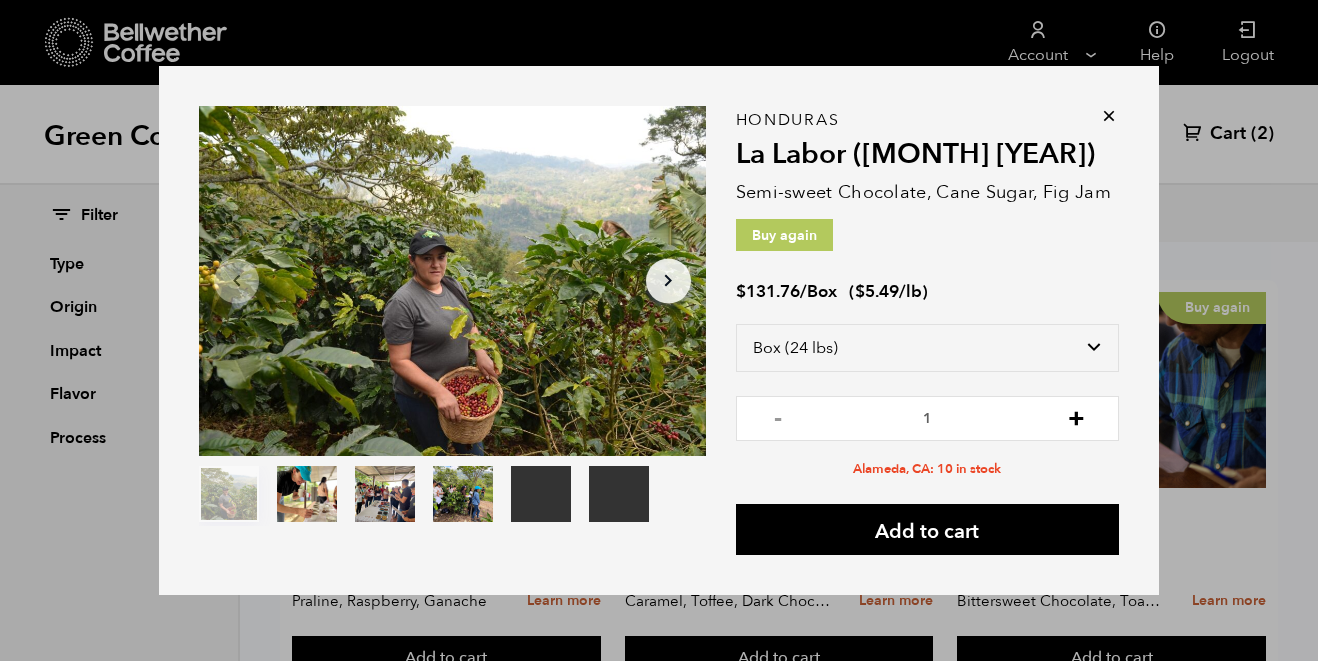 click on "+" at bounding box center [1076, 416] 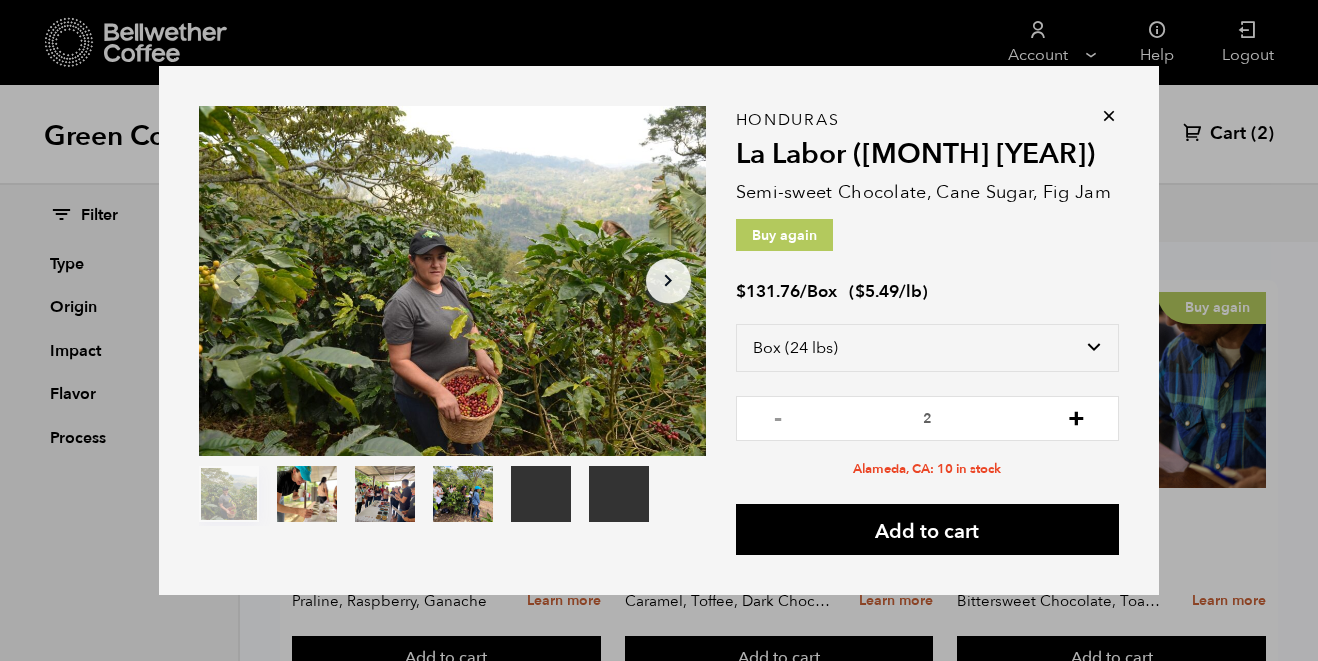click on "+" at bounding box center (1076, 416) 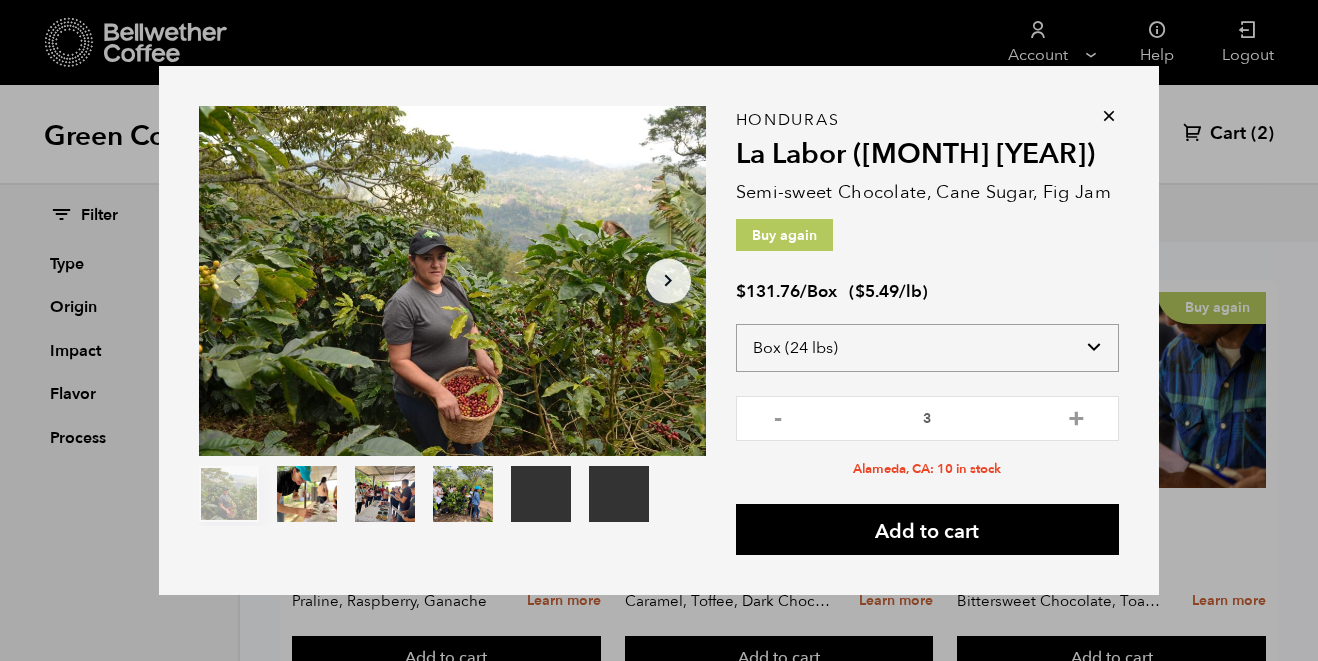 click on "Select size   Bag (69kg) (152 lbs) Box (24 lbs)" at bounding box center (927, 348) 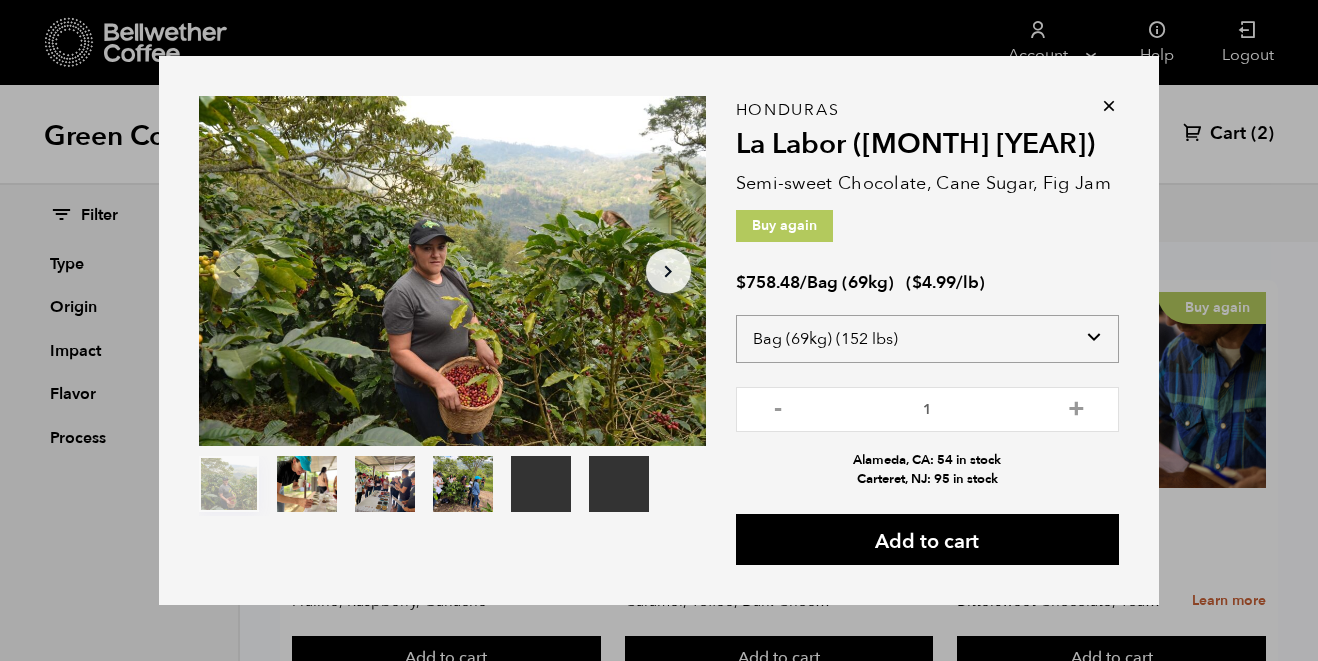 click on "Select size   Bag (69kg) (152 lbs) Box (24 lbs)" at bounding box center (927, 339) 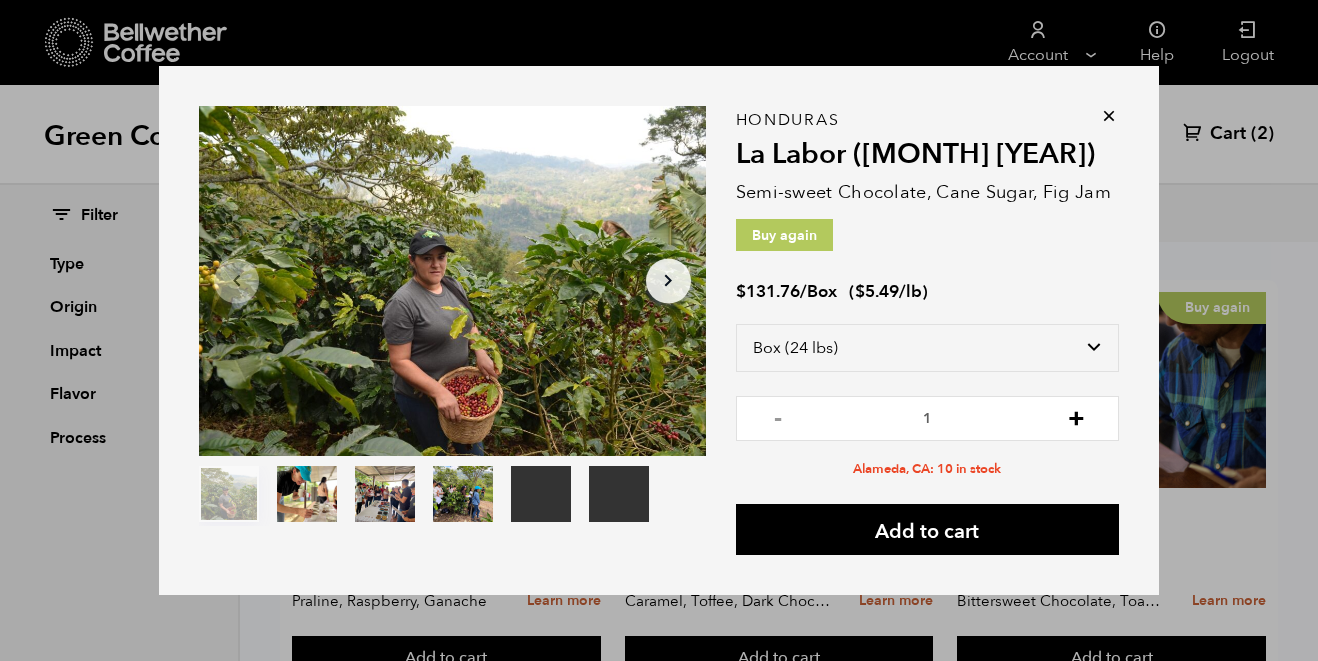 click on "+" at bounding box center [1076, 416] 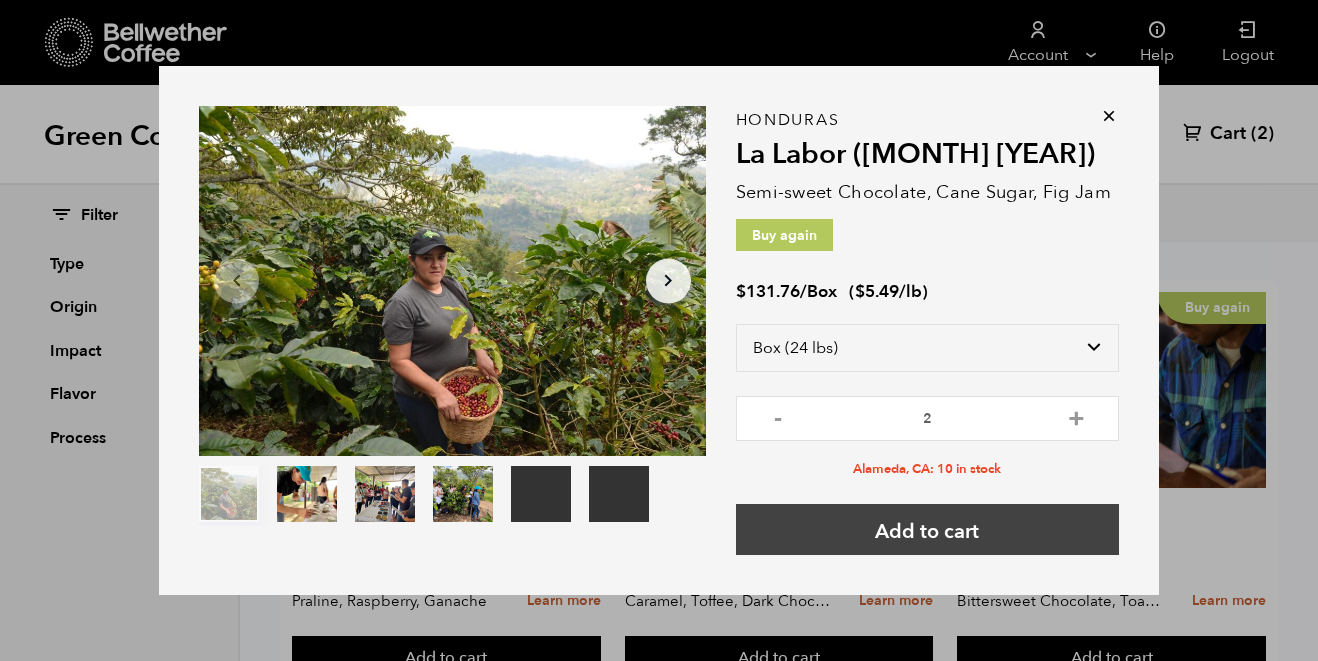click on "Add to cart" at bounding box center (927, 529) 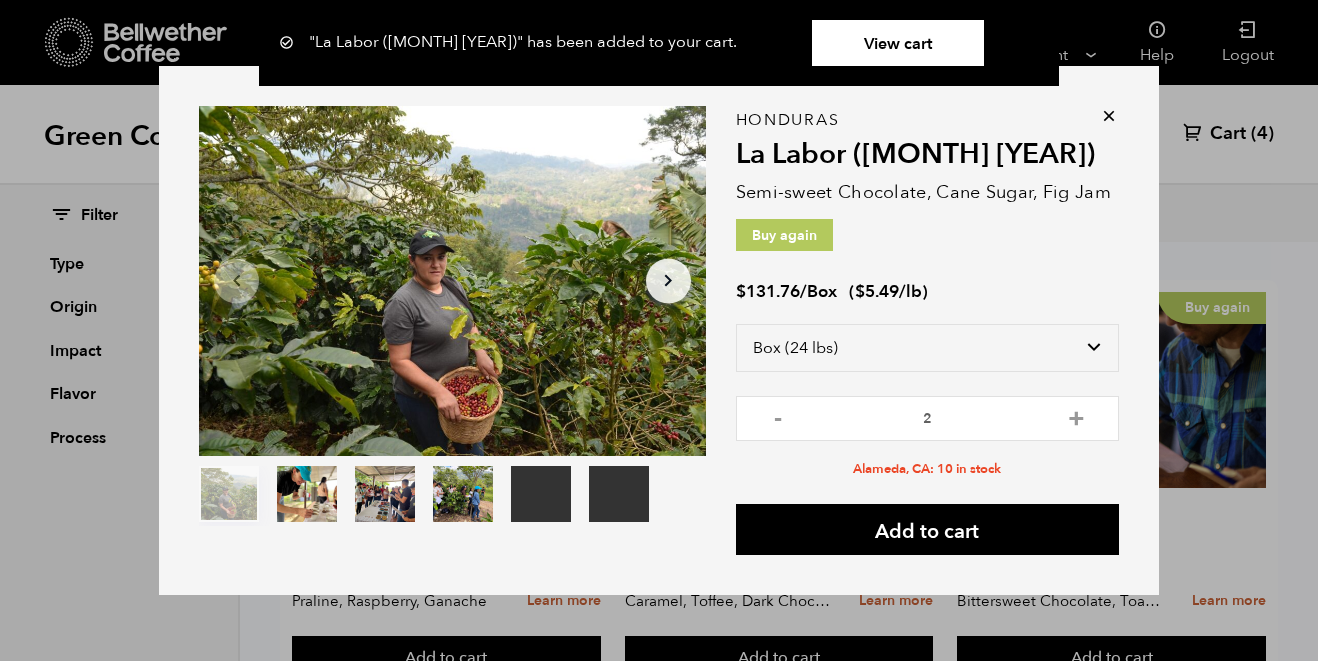 click at bounding box center (1109, 116) 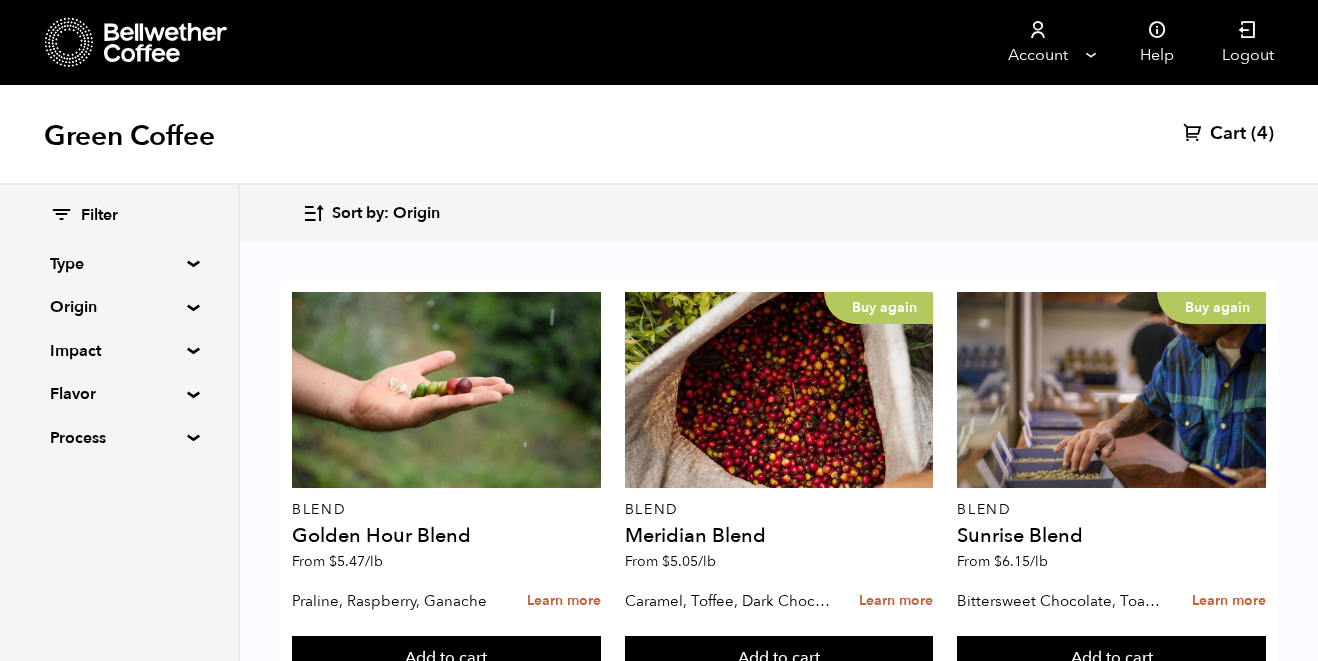 scroll, scrollTop: 1779, scrollLeft: 0, axis: vertical 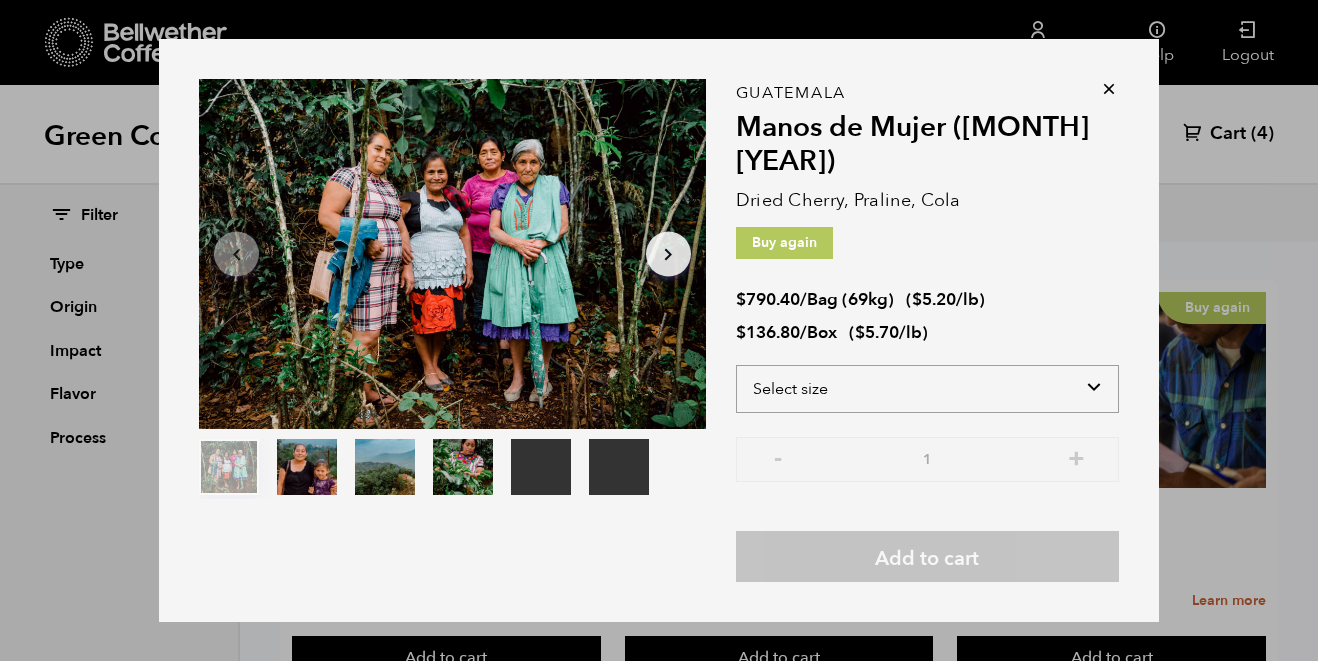 click on "Select size   Bag (69kg) (152 lbs) Box (24 lbs)" at bounding box center (927, 389) 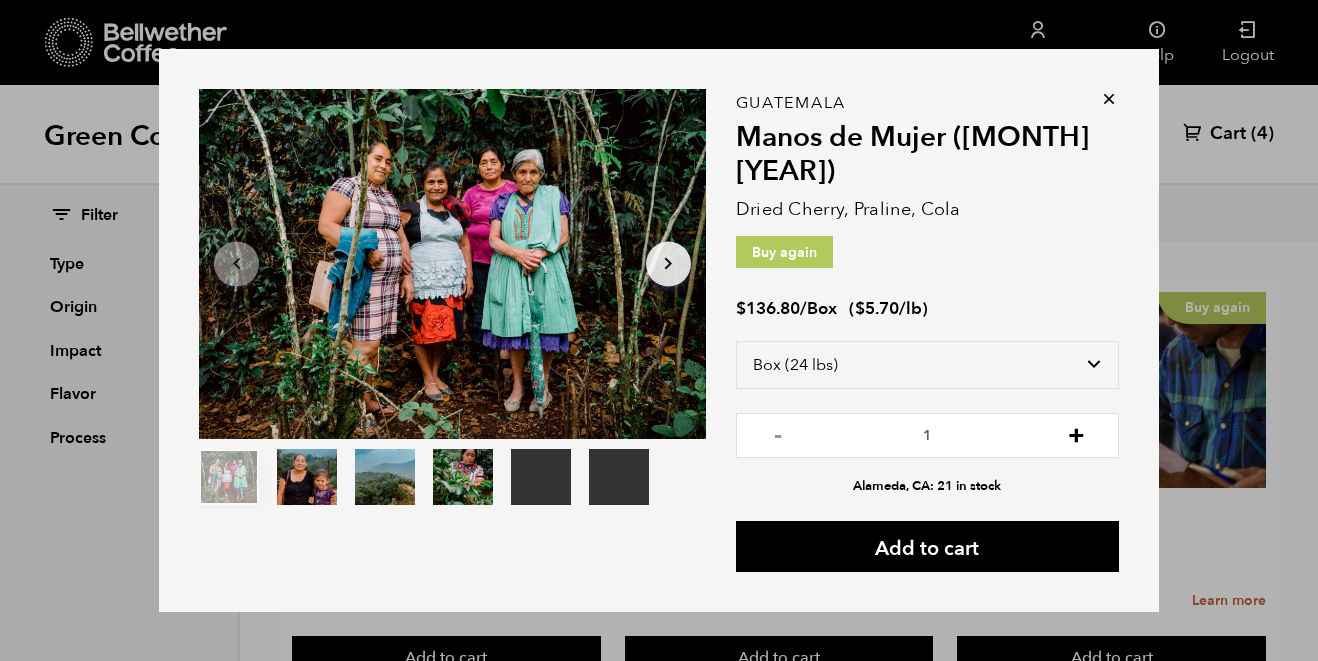 click on "+" at bounding box center (1076, 433) 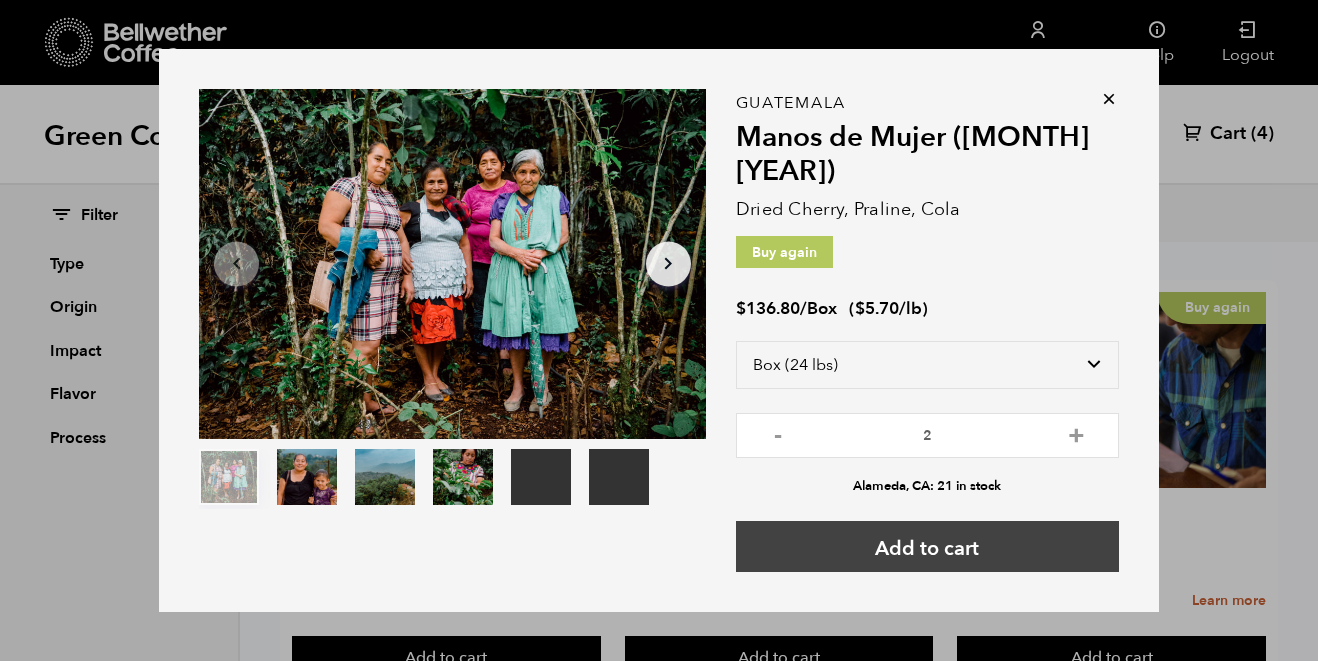 click on "Add to cart" at bounding box center [927, 546] 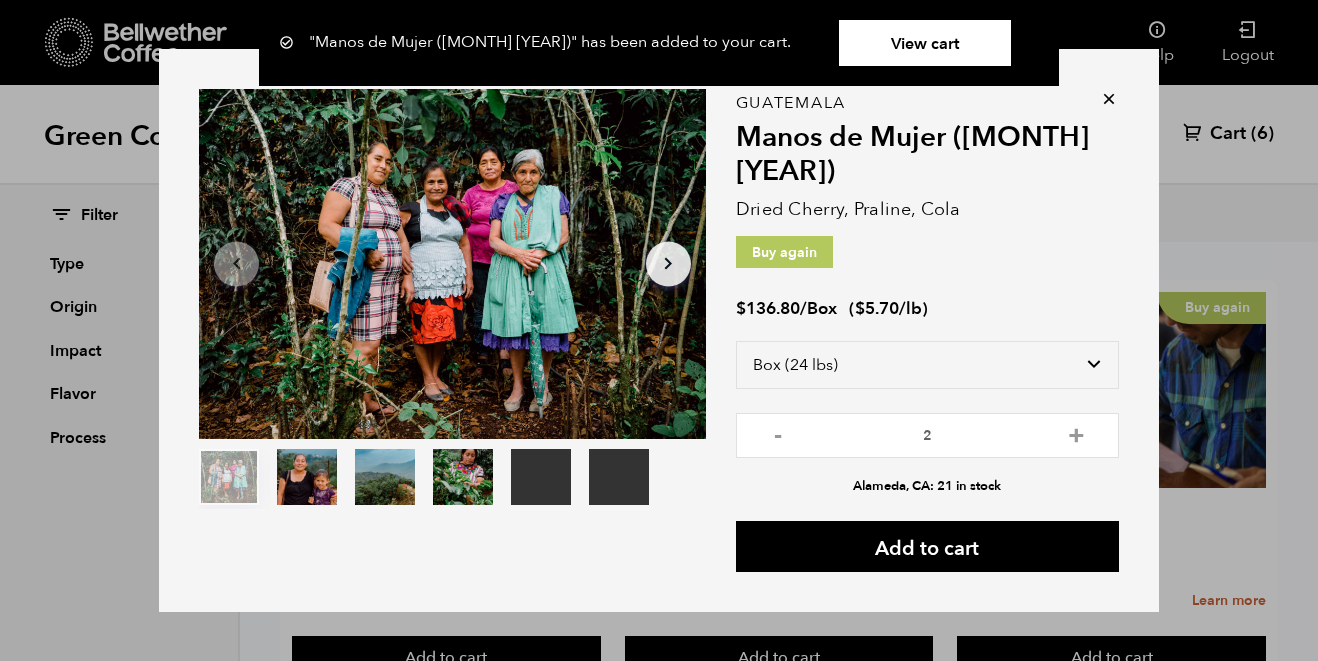 click at bounding box center [1109, 99] 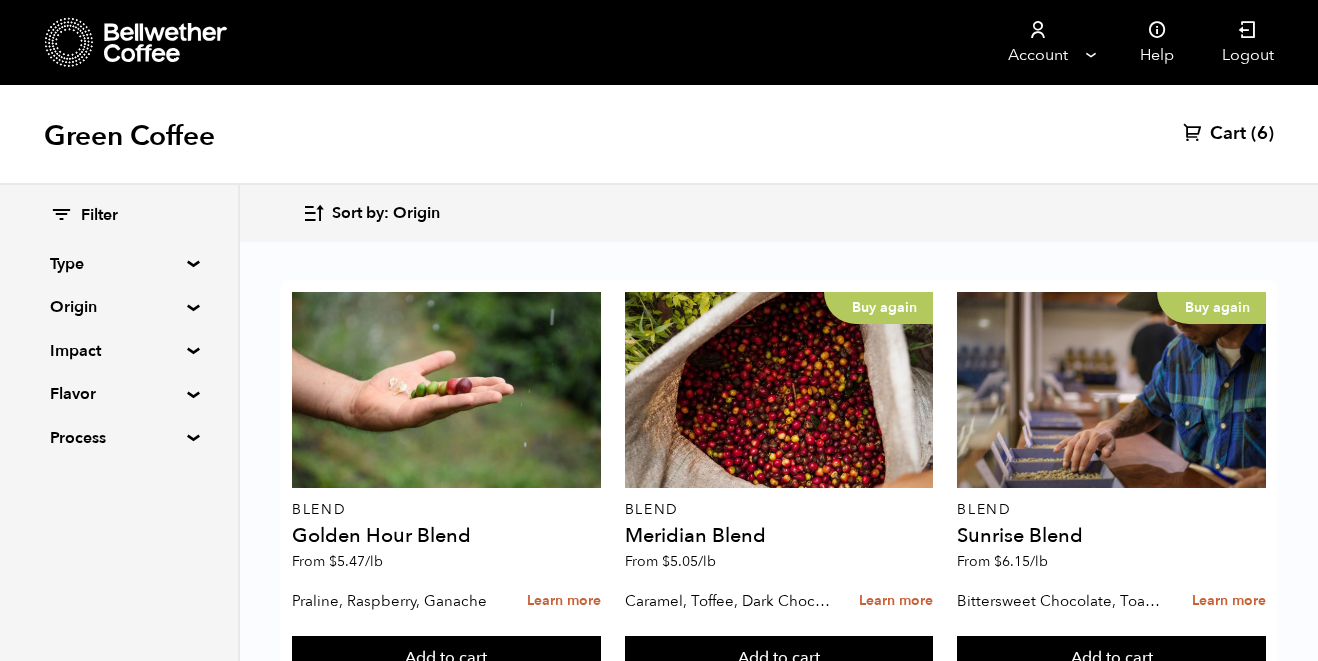 scroll, scrollTop: 1746, scrollLeft: 0, axis: vertical 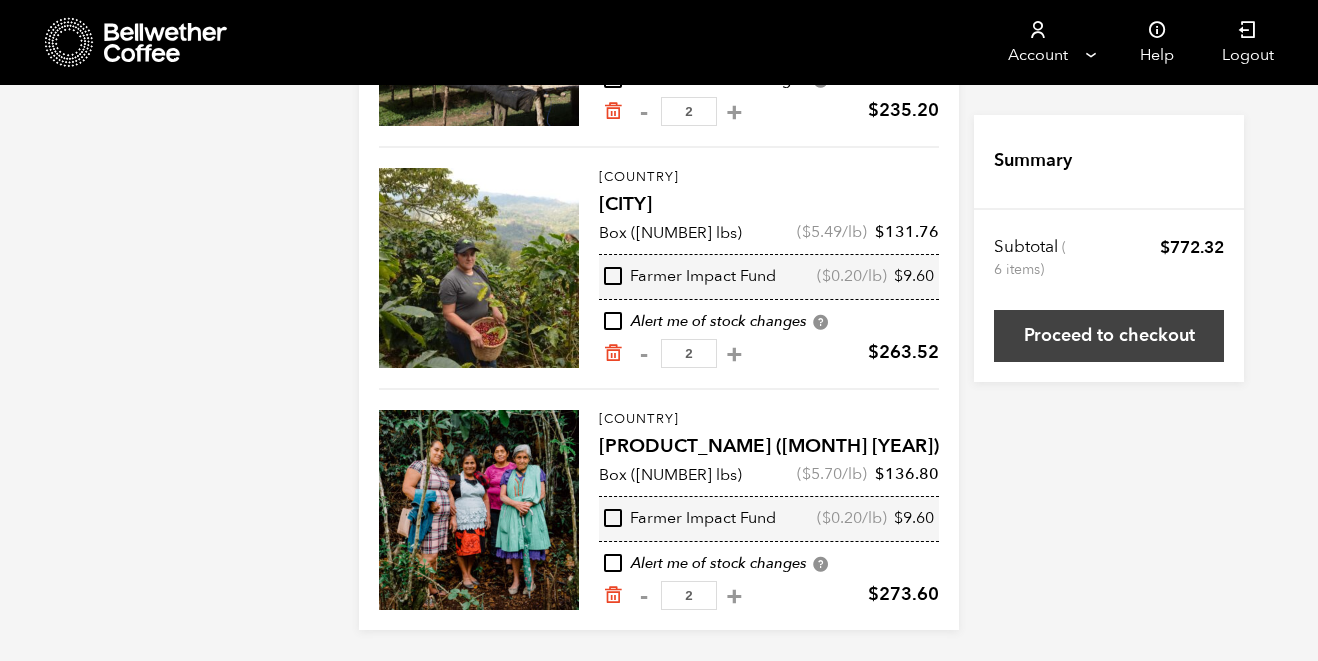 click on "Proceed to checkout" at bounding box center [1109, 336] 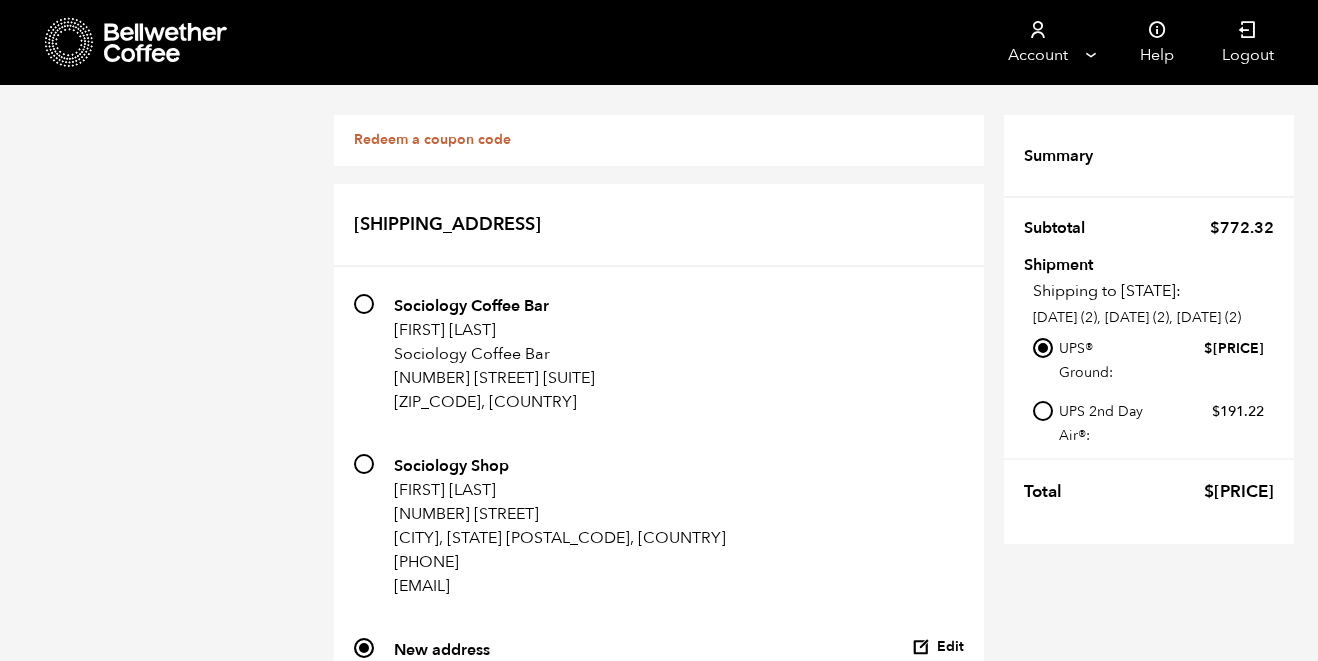 scroll, scrollTop: 1995, scrollLeft: 0, axis: vertical 